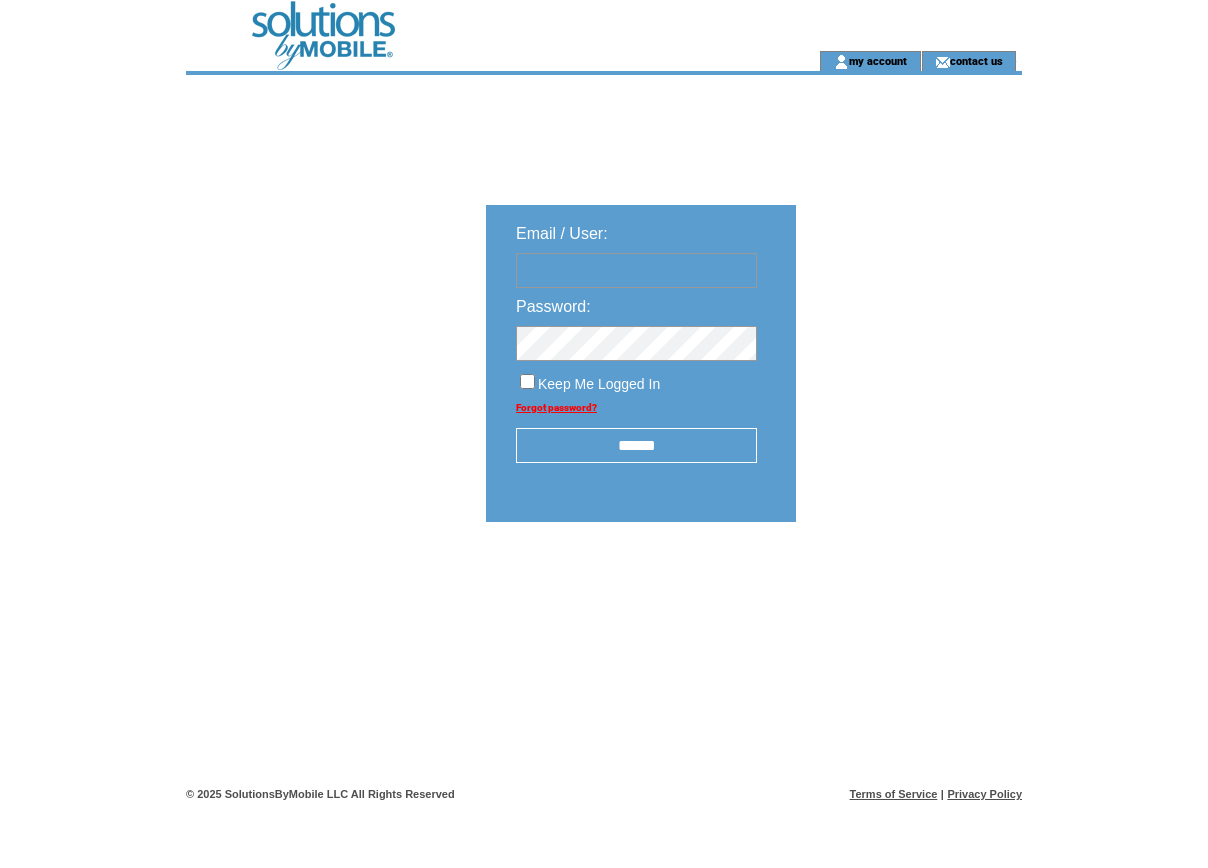 scroll, scrollTop: 0, scrollLeft: 0, axis: both 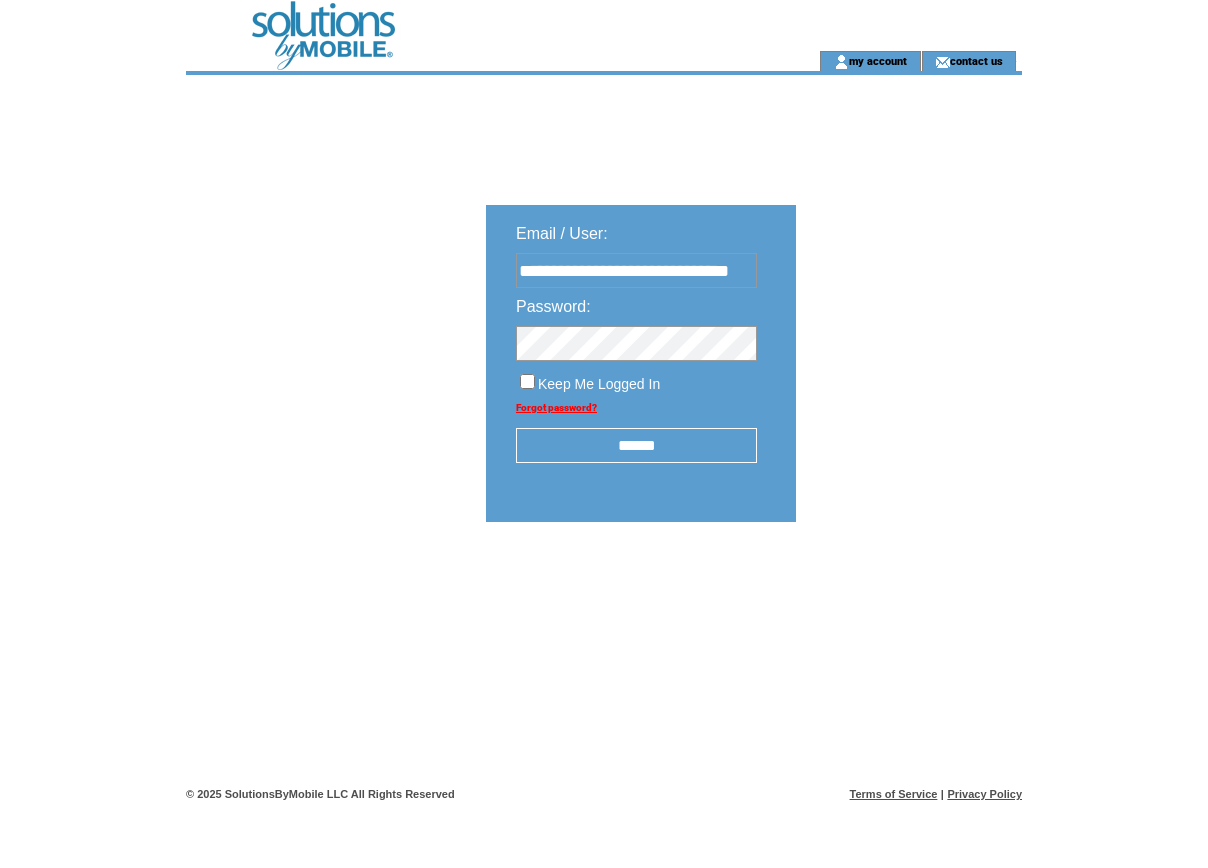 click on "******" at bounding box center [636, 445] 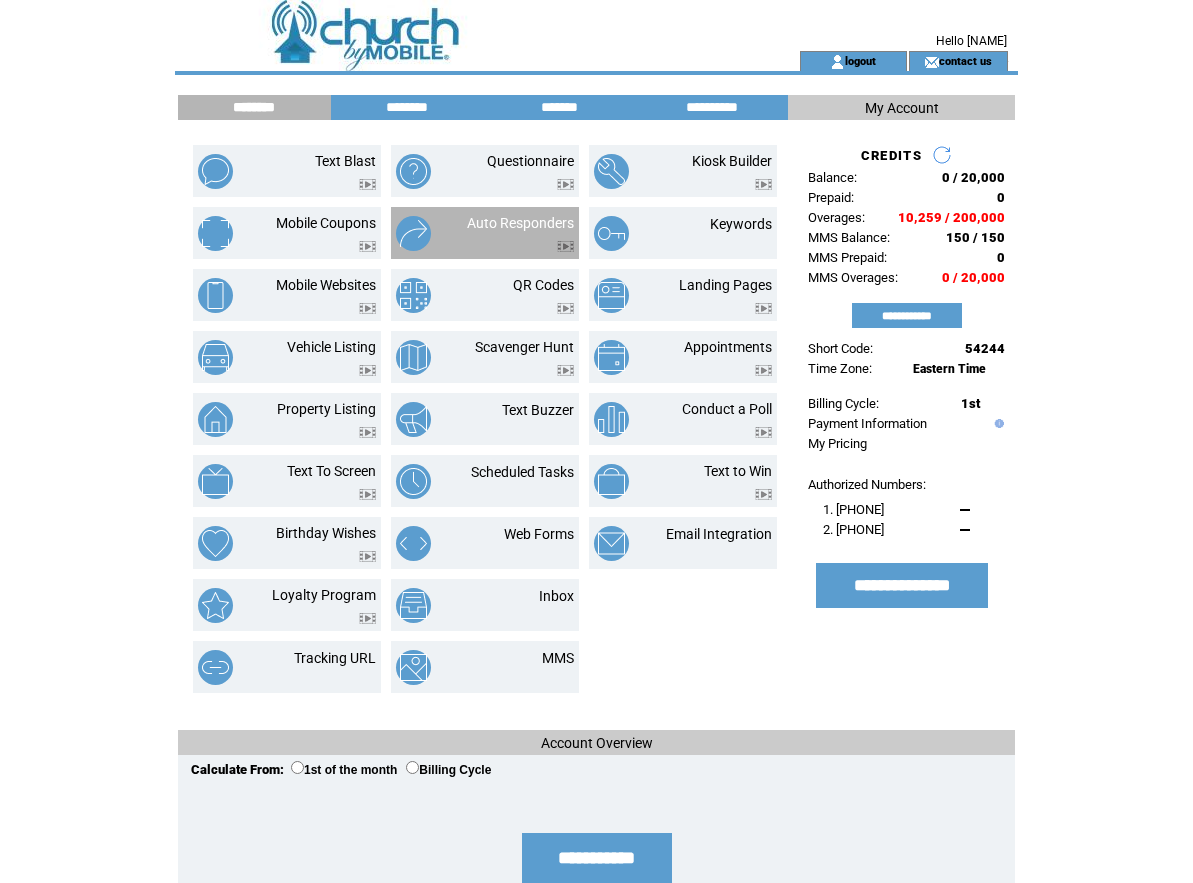 scroll, scrollTop: 0, scrollLeft: 0, axis: both 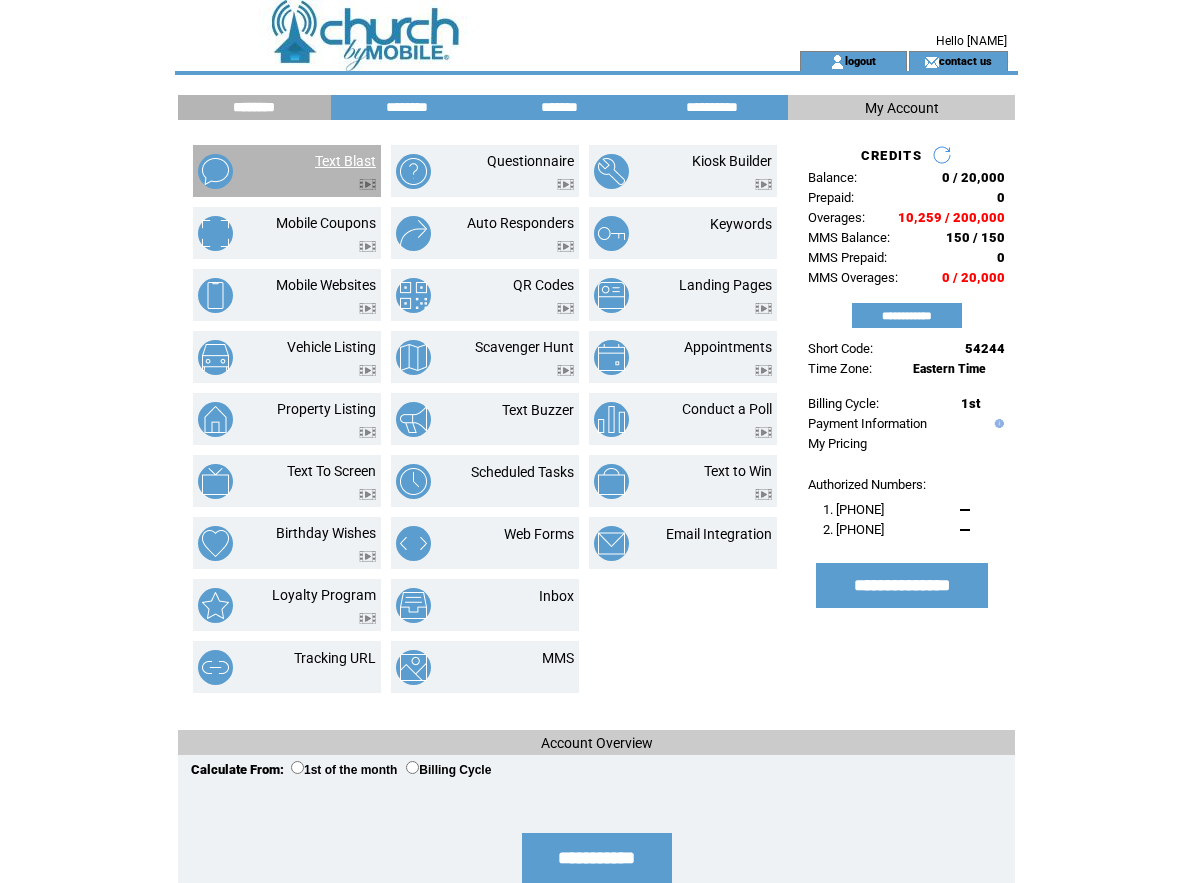 click on "Text Blast" at bounding box center (345, 161) 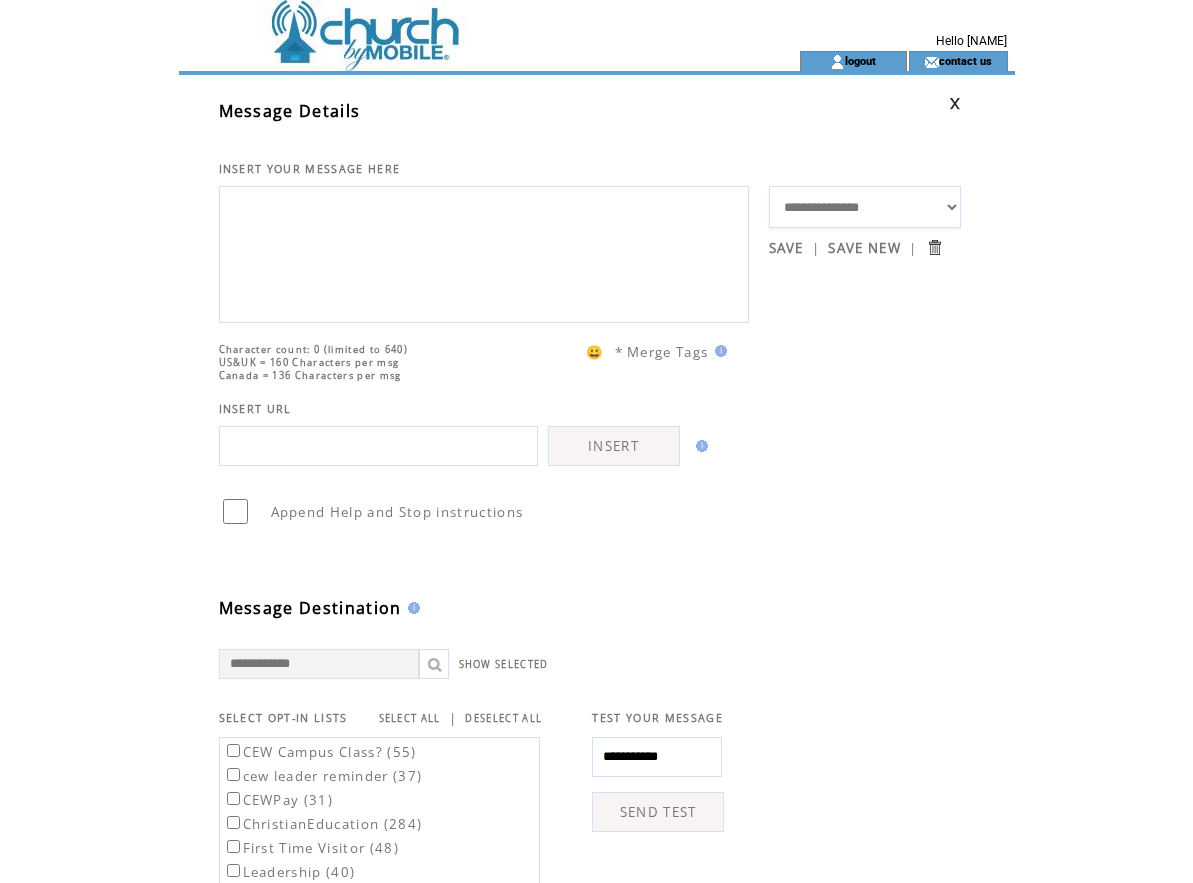 scroll, scrollTop: 0, scrollLeft: 0, axis: both 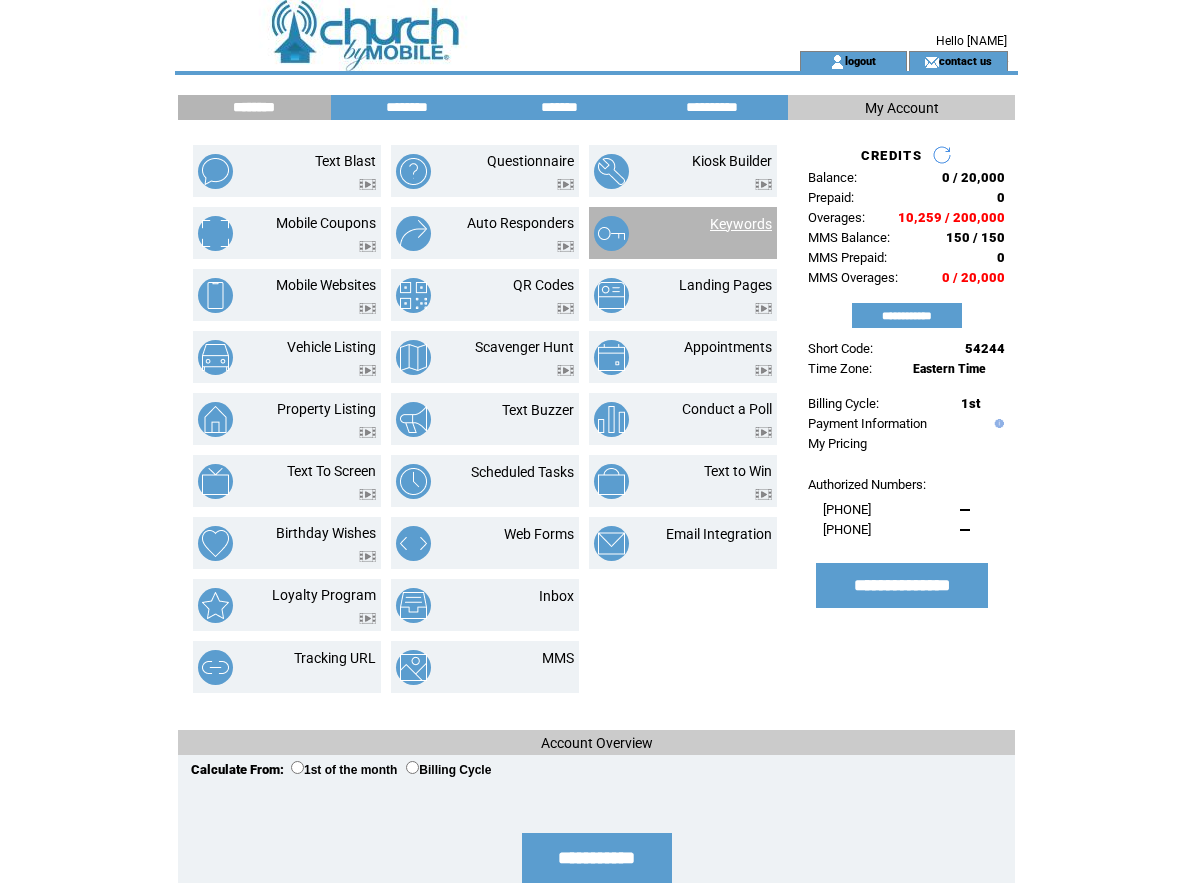 click on "Keywords" at bounding box center (741, 224) 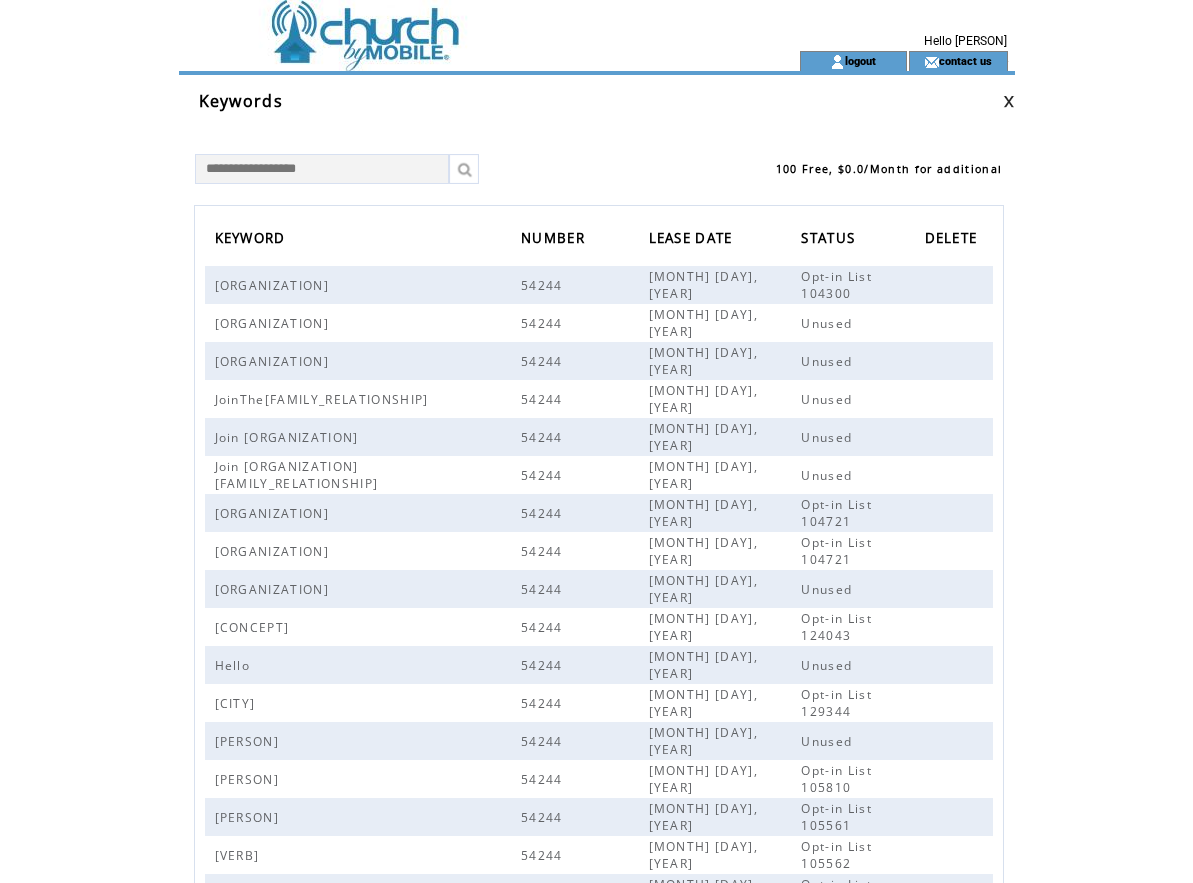 scroll, scrollTop: 0, scrollLeft: 0, axis: both 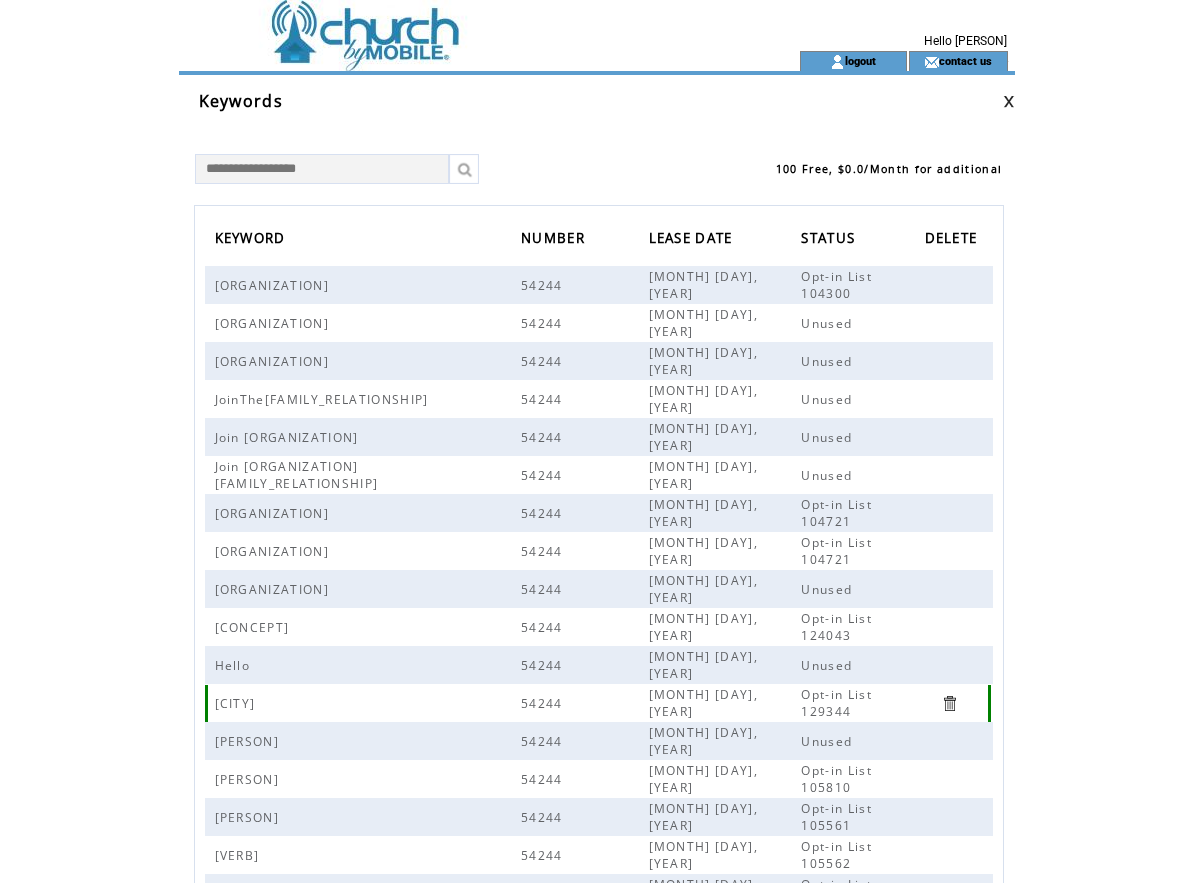 click on "[CITY]" at bounding box center [238, 703] 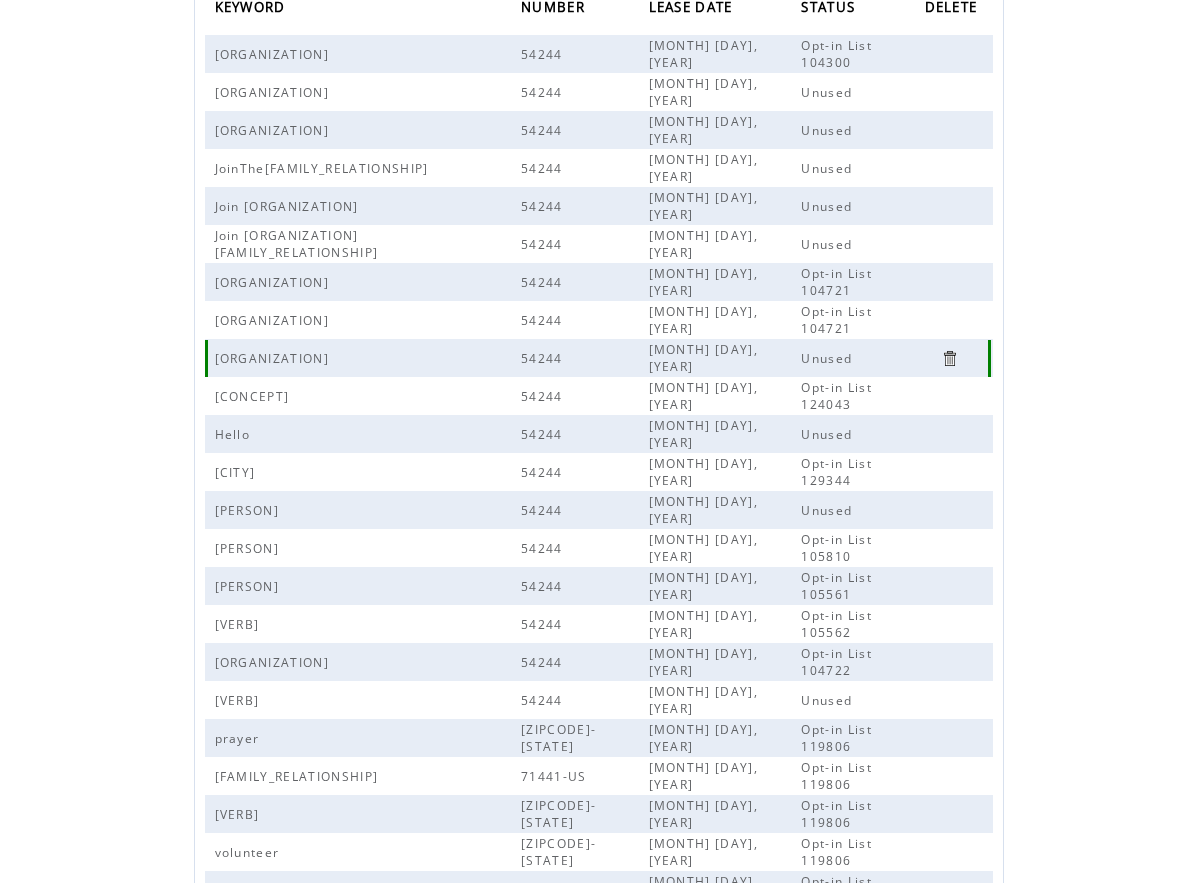 scroll, scrollTop: 0, scrollLeft: 0, axis: both 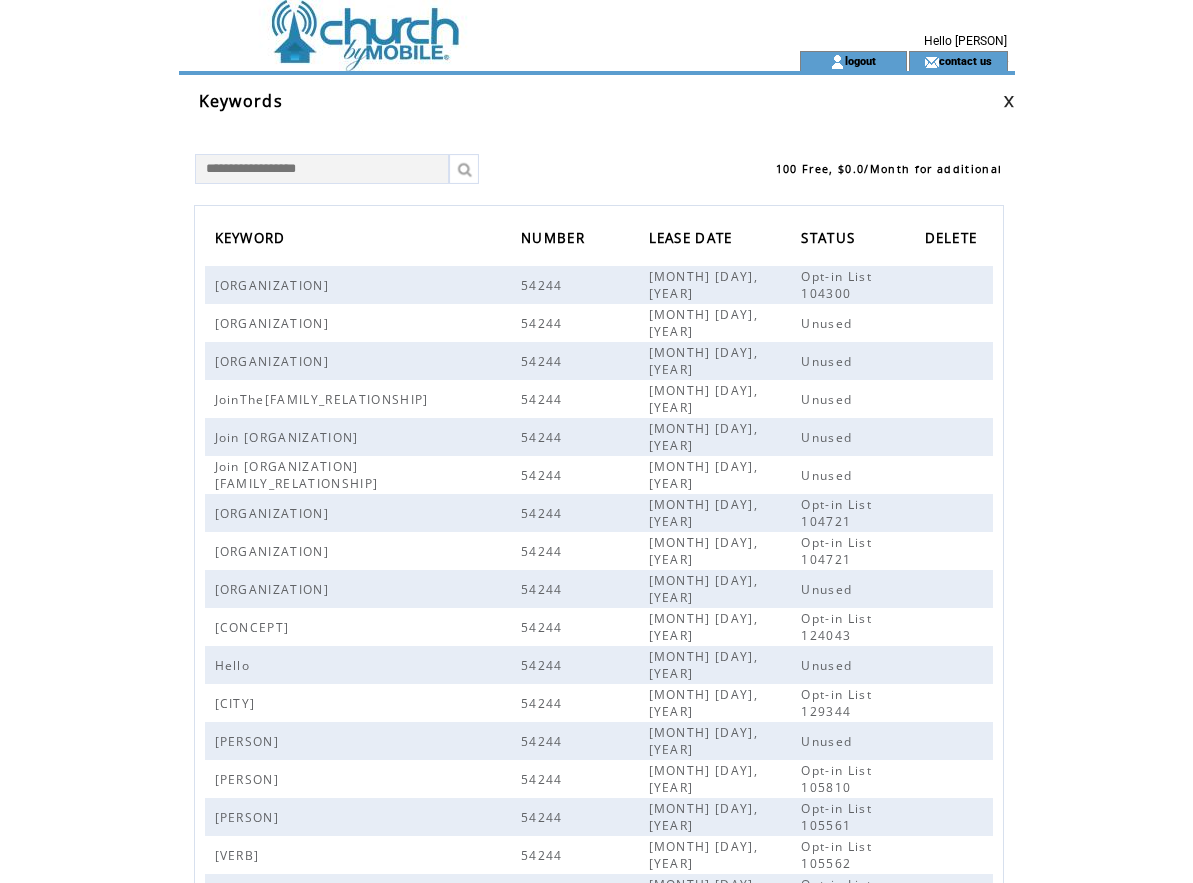 click at bounding box center (1009, 101) 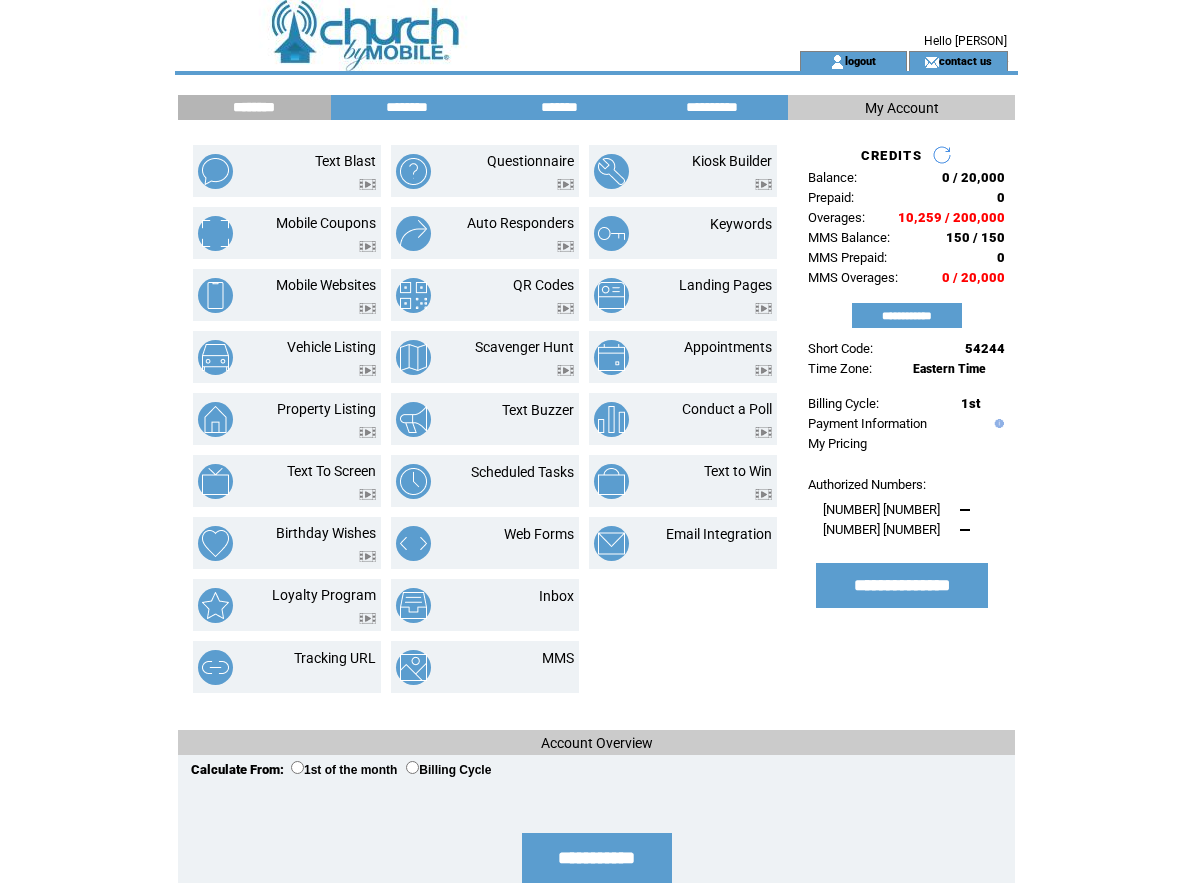 scroll, scrollTop: 0, scrollLeft: 0, axis: both 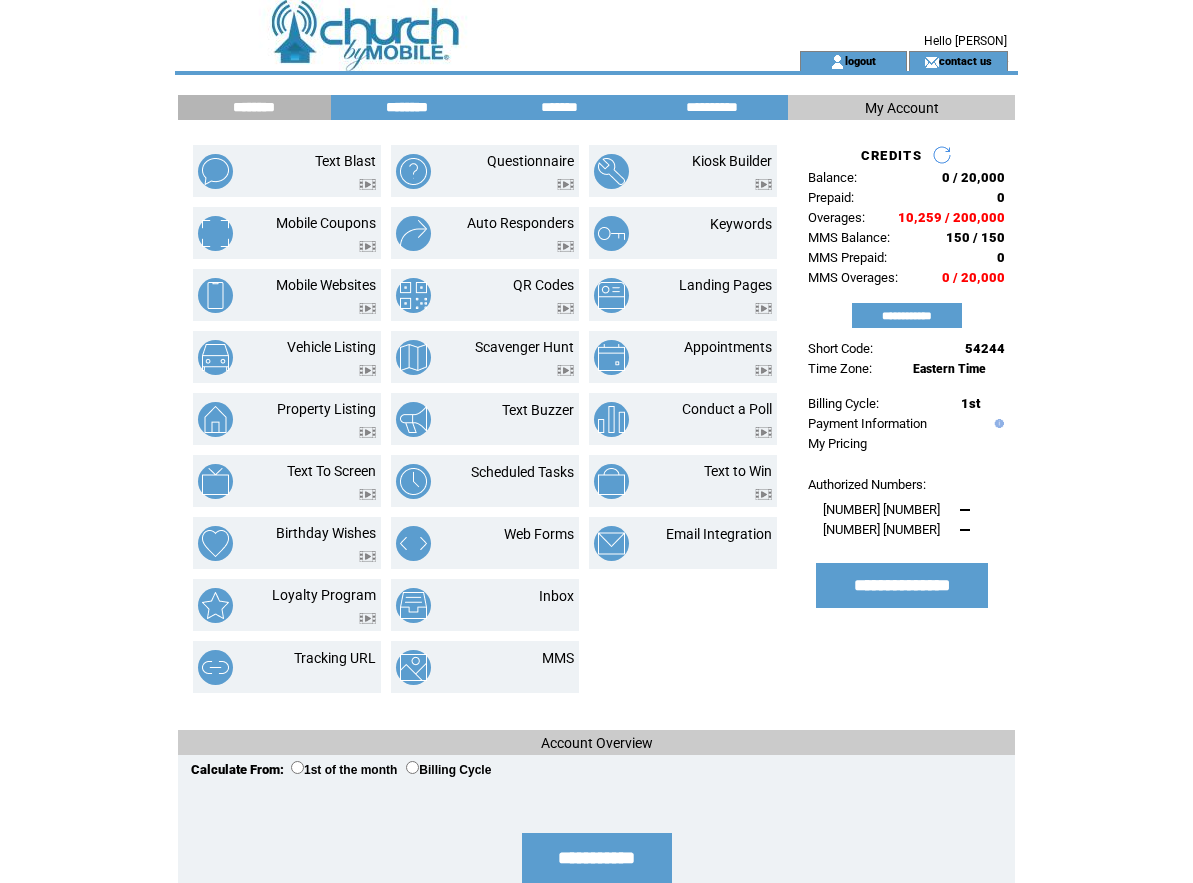 click on "********" at bounding box center [407, 107] 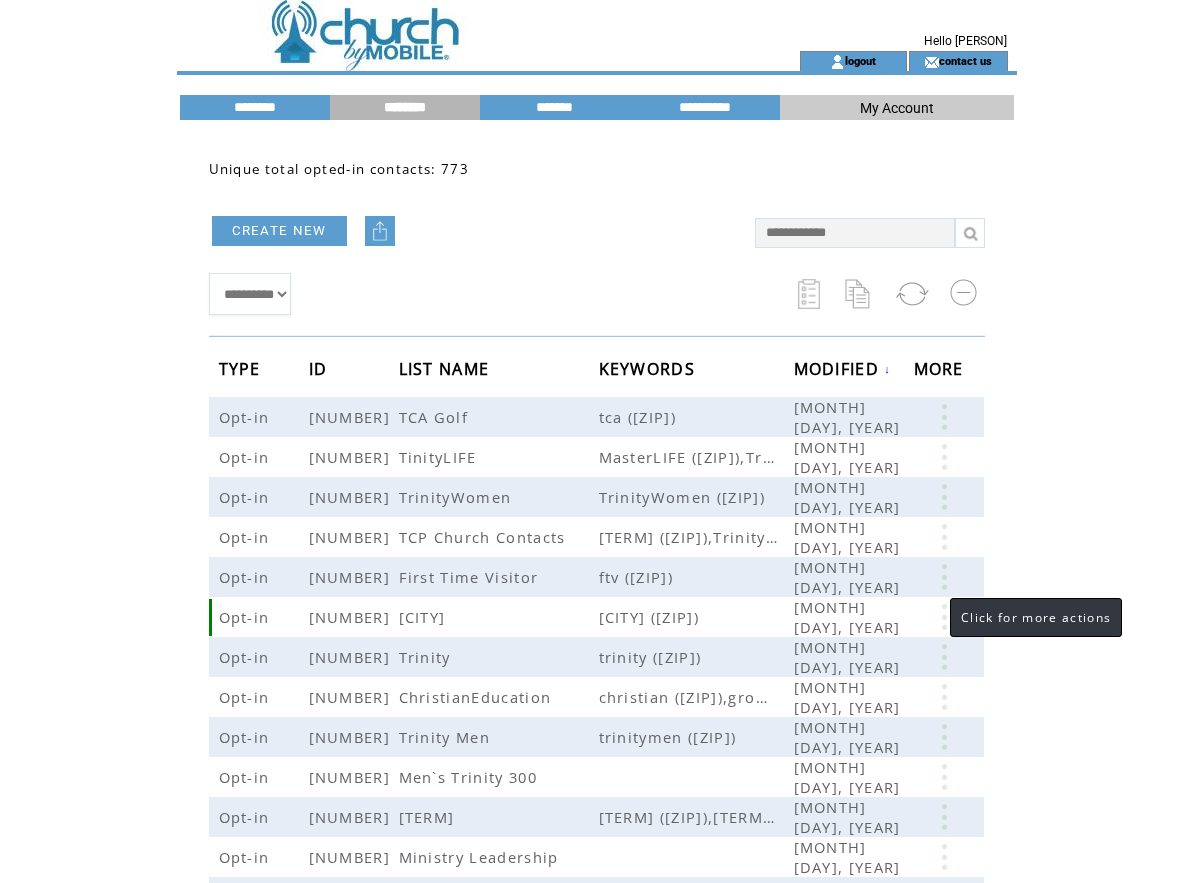 click at bounding box center [944, 617] 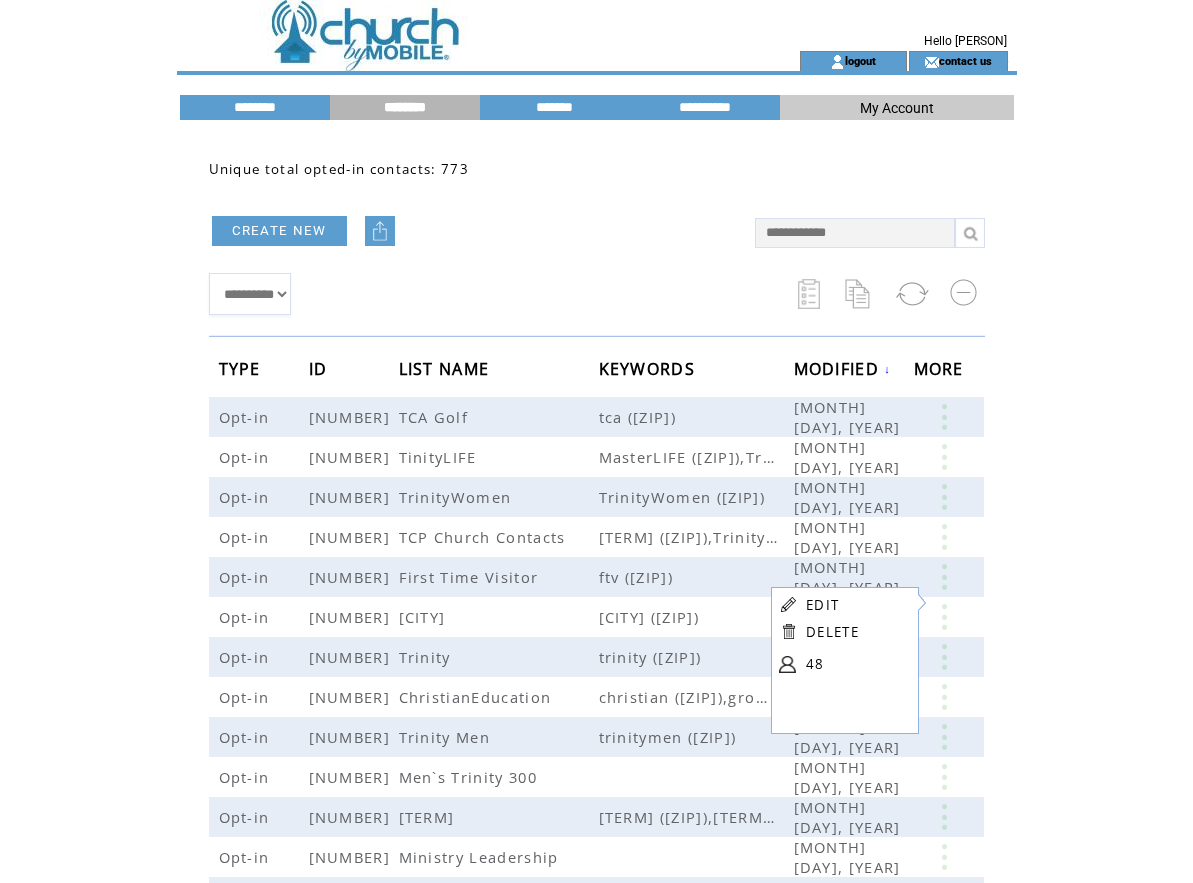 click on "EDIT" at bounding box center (856, 604) 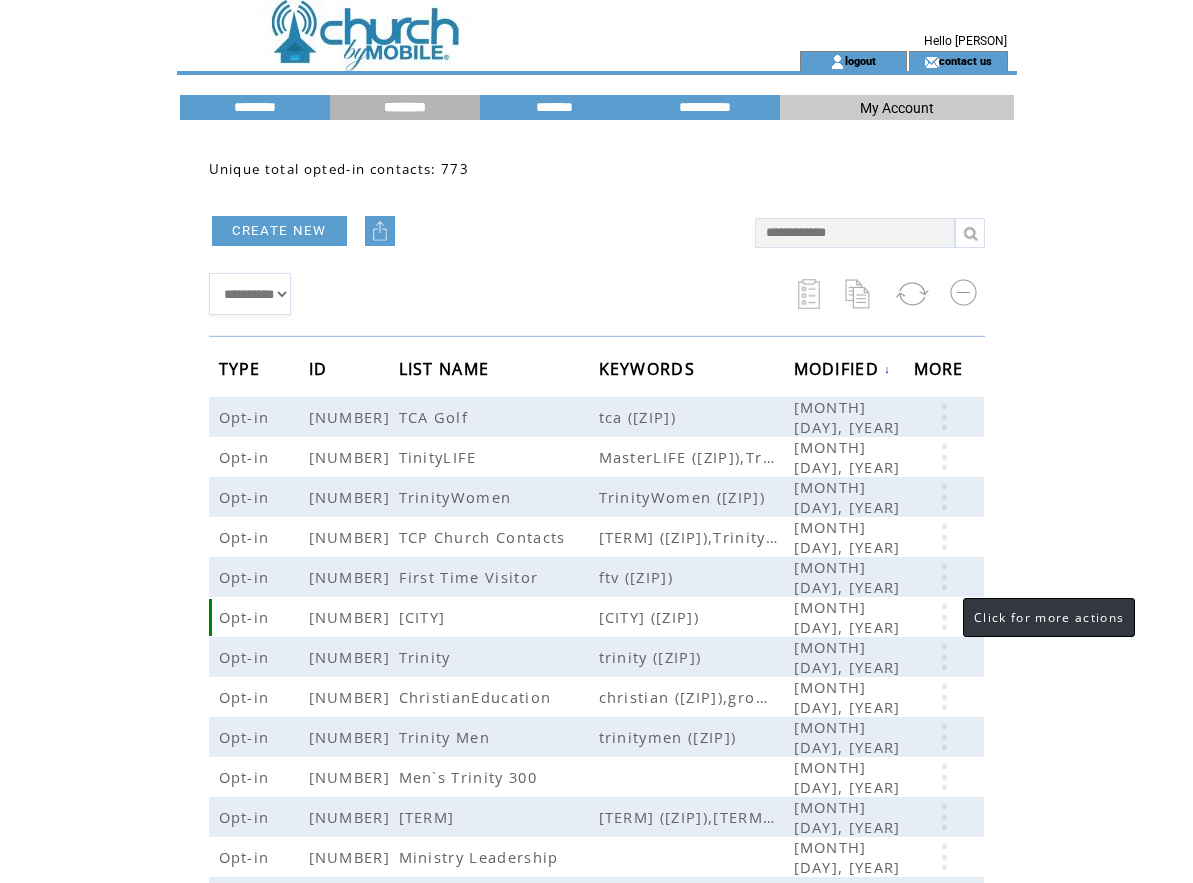 click at bounding box center [944, 617] 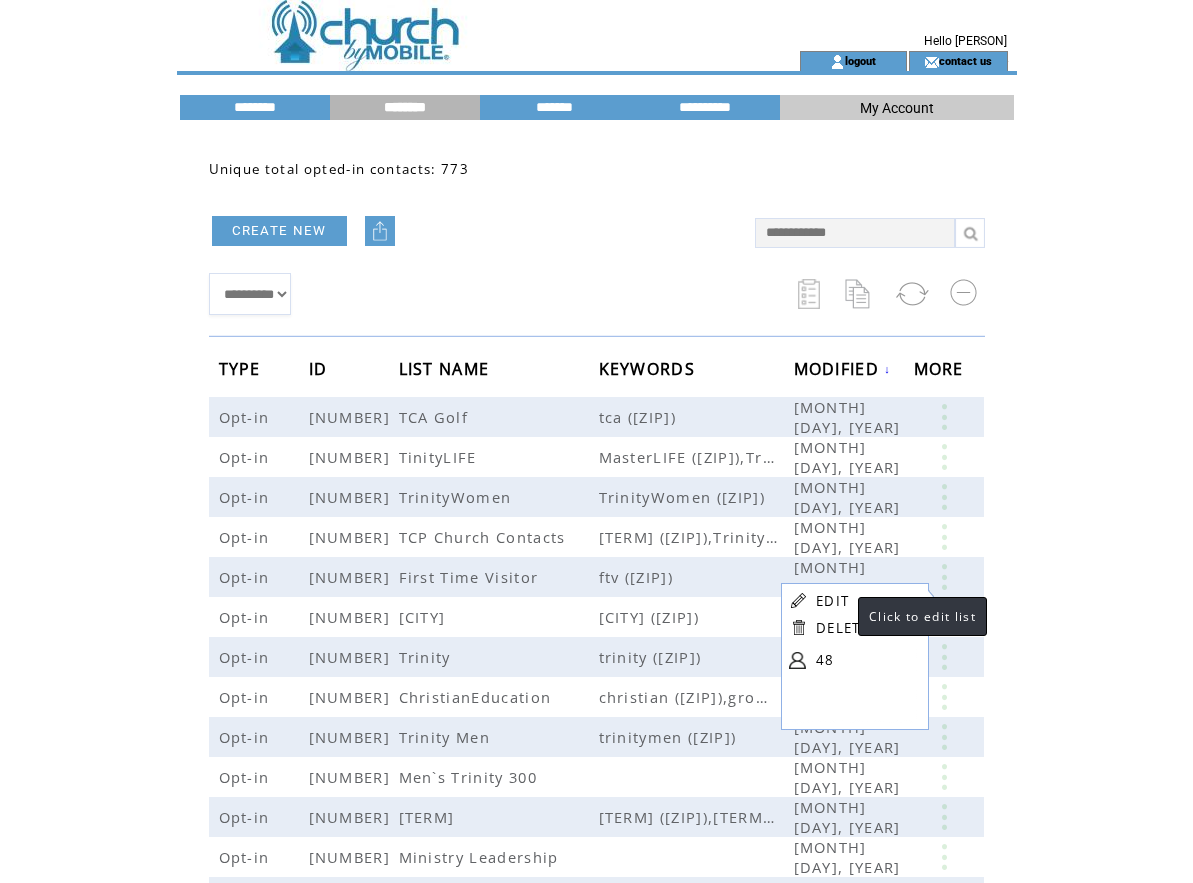click on "EDIT" at bounding box center [832, 601] 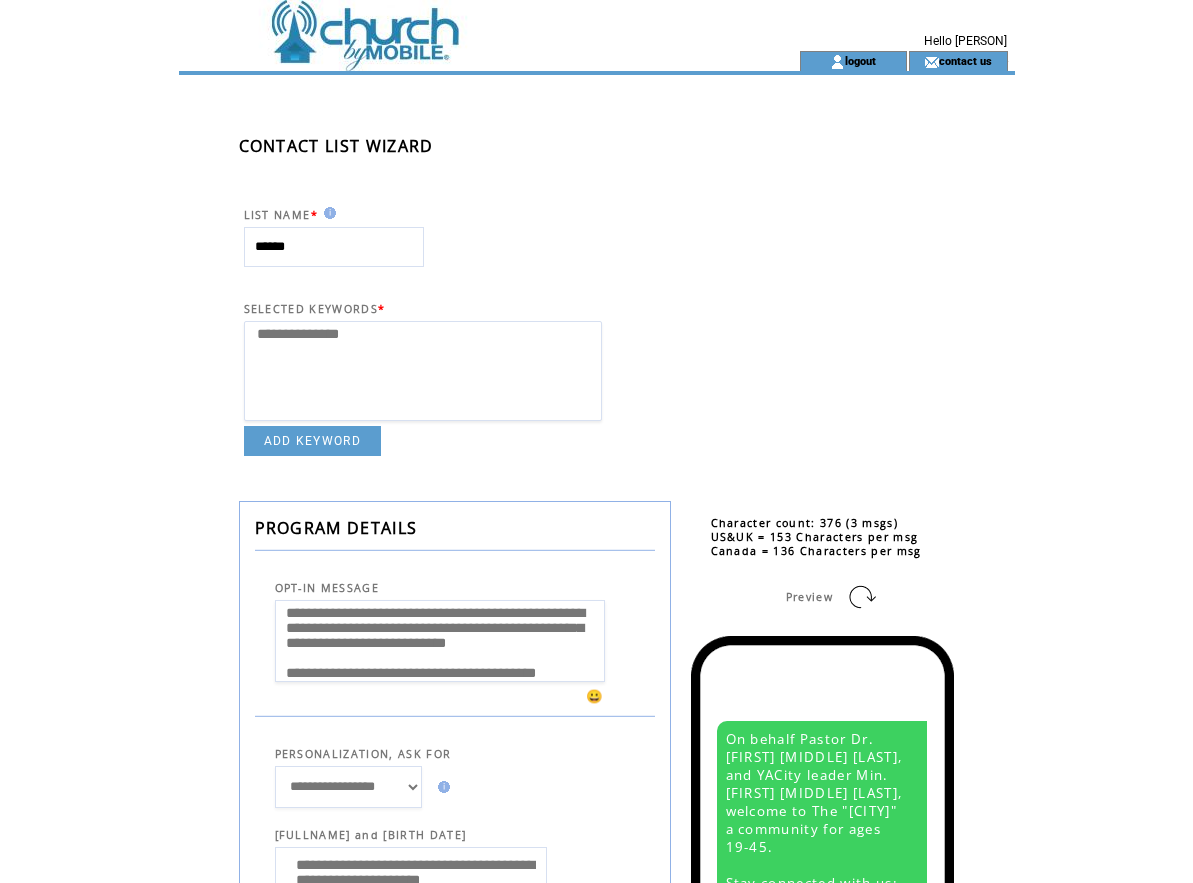 select 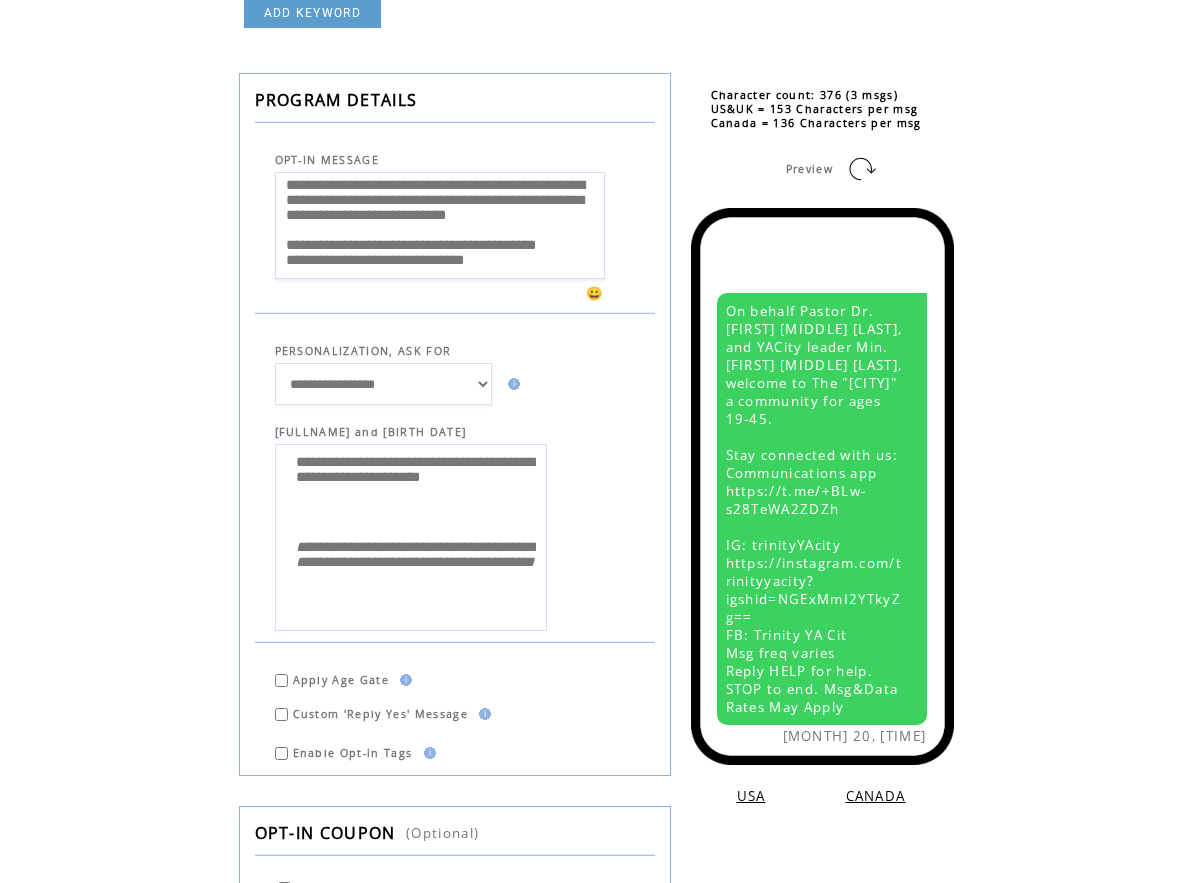 scroll, scrollTop: 437, scrollLeft: 0, axis: vertical 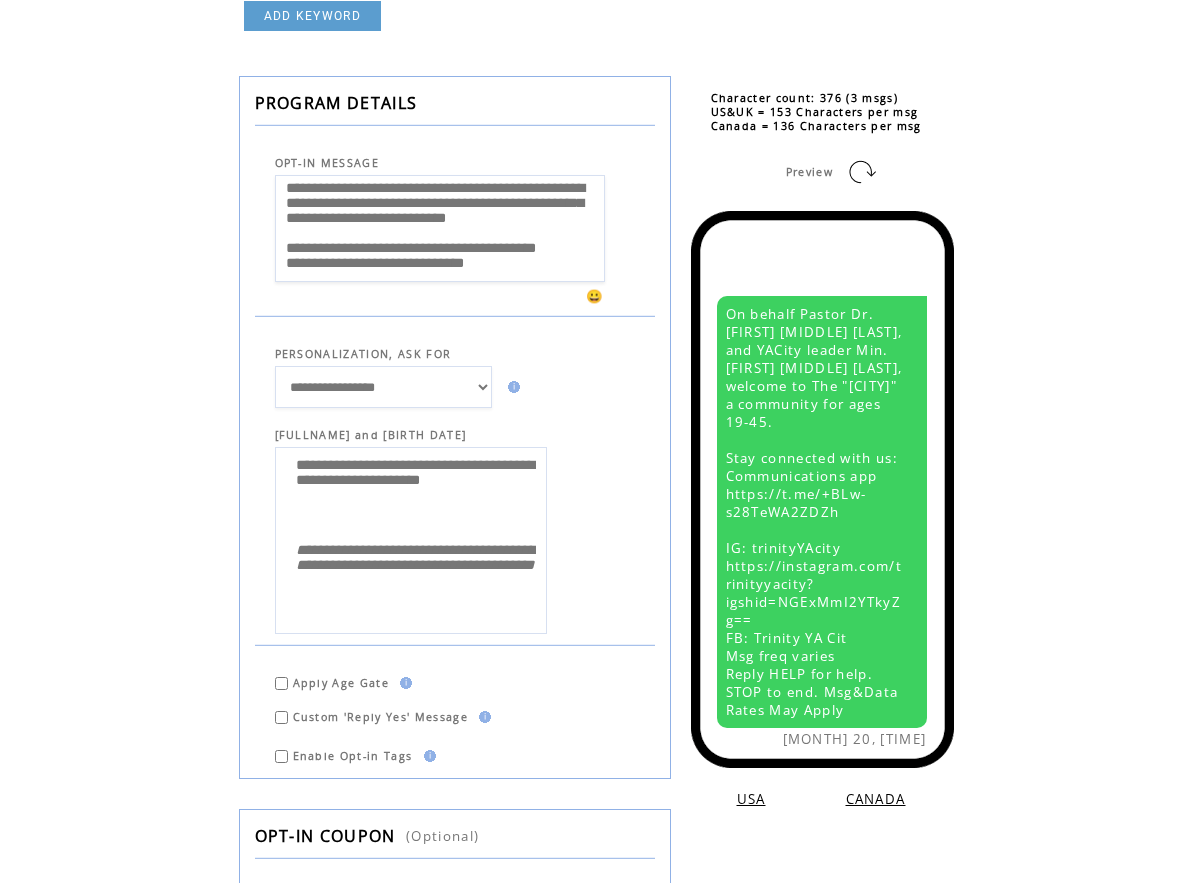 drag, startPoint x: 464, startPoint y: 269, endPoint x: 243, endPoint y: 173, distance: 240.9502 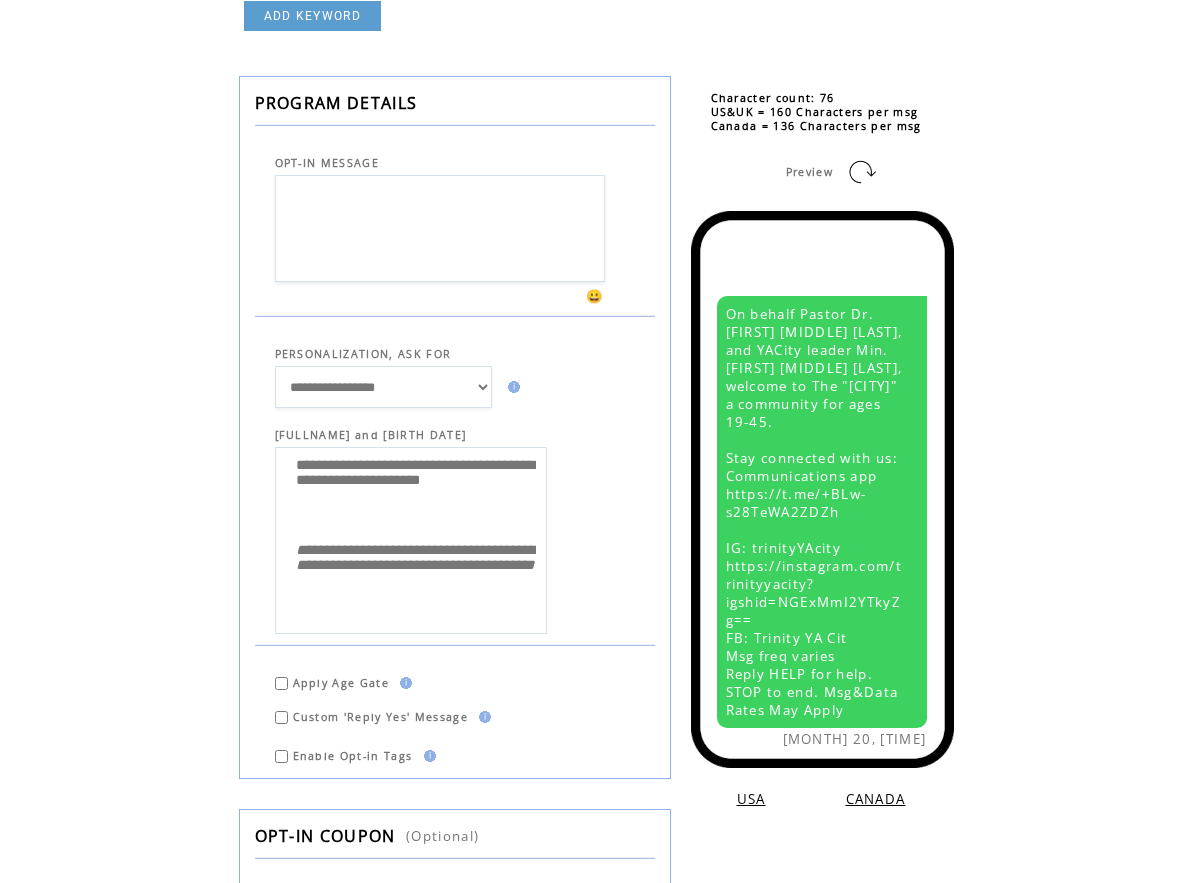 click on "ADD KEYWORD REMOVE KEYWORD" at bounding box center [423, 16] 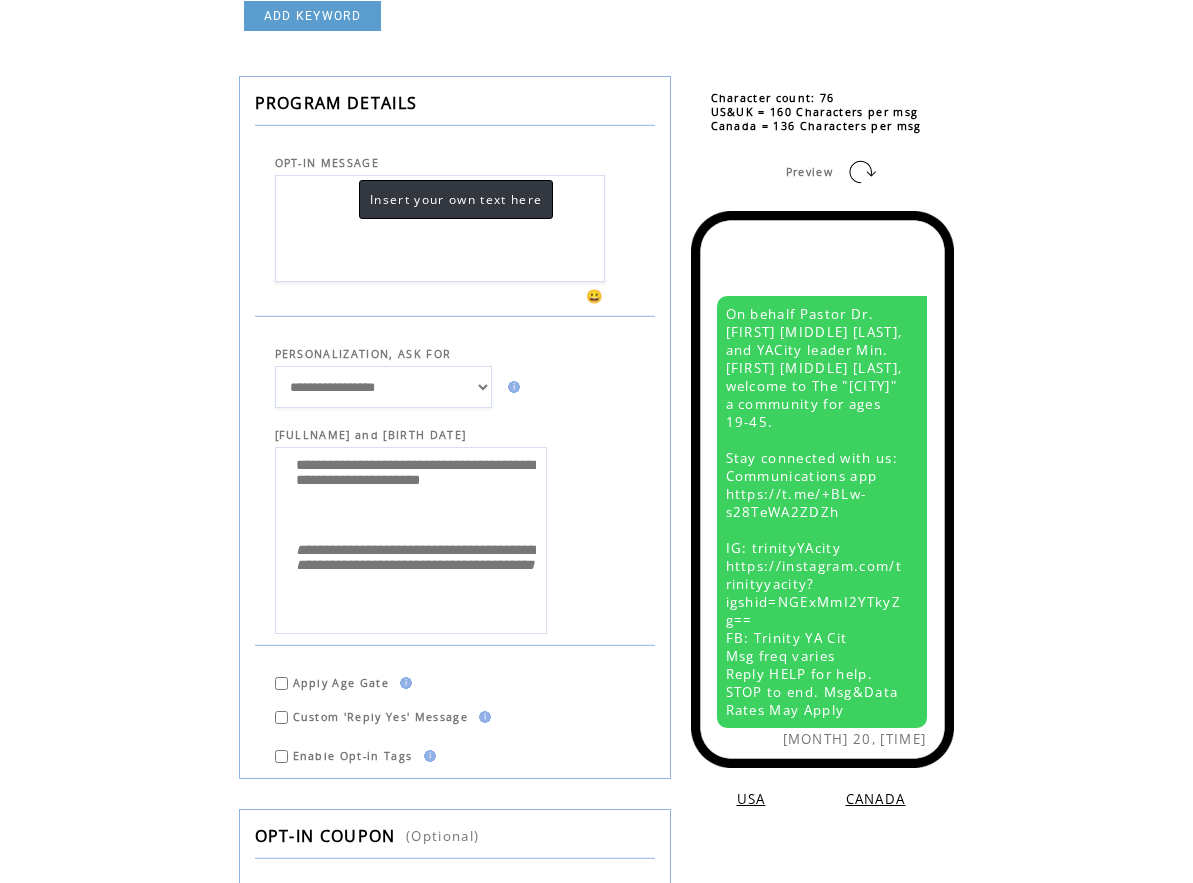paste on "**********" 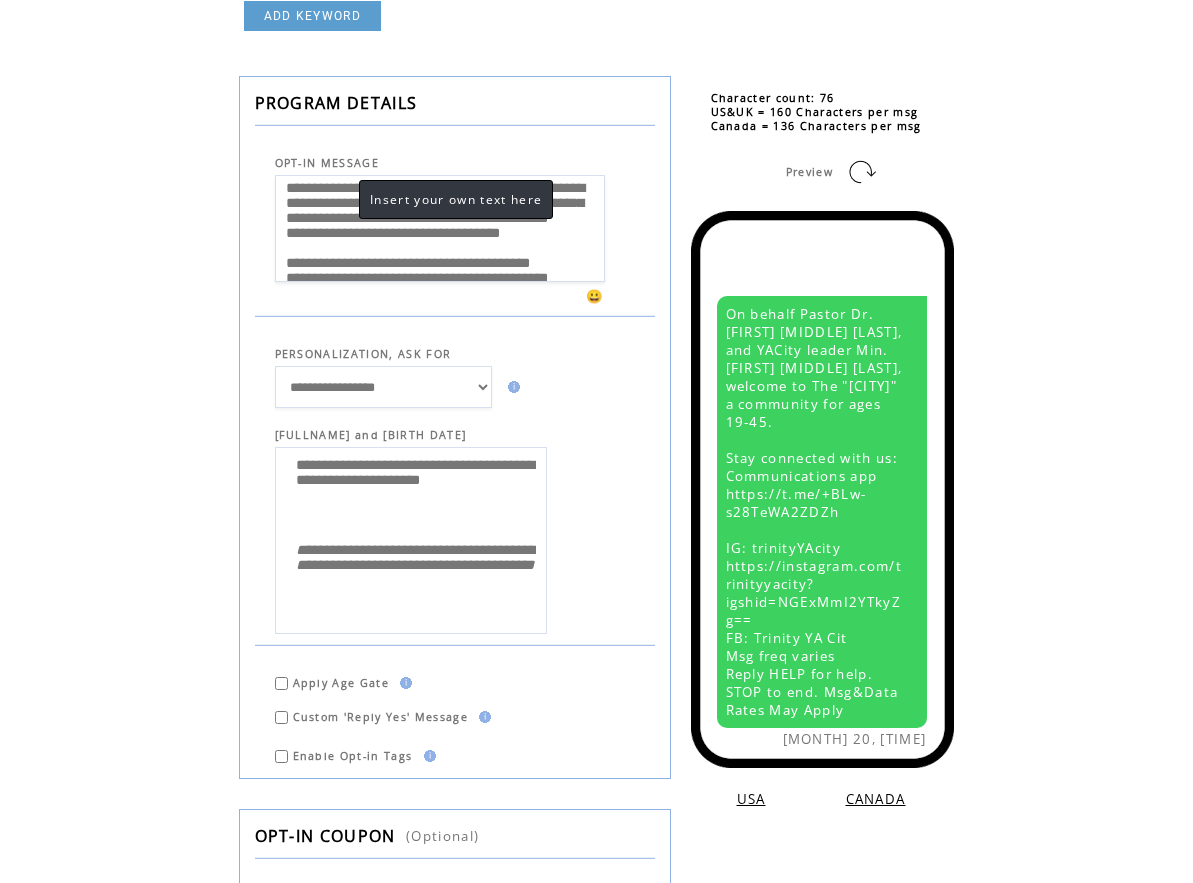 scroll, scrollTop: 280, scrollLeft: 0, axis: vertical 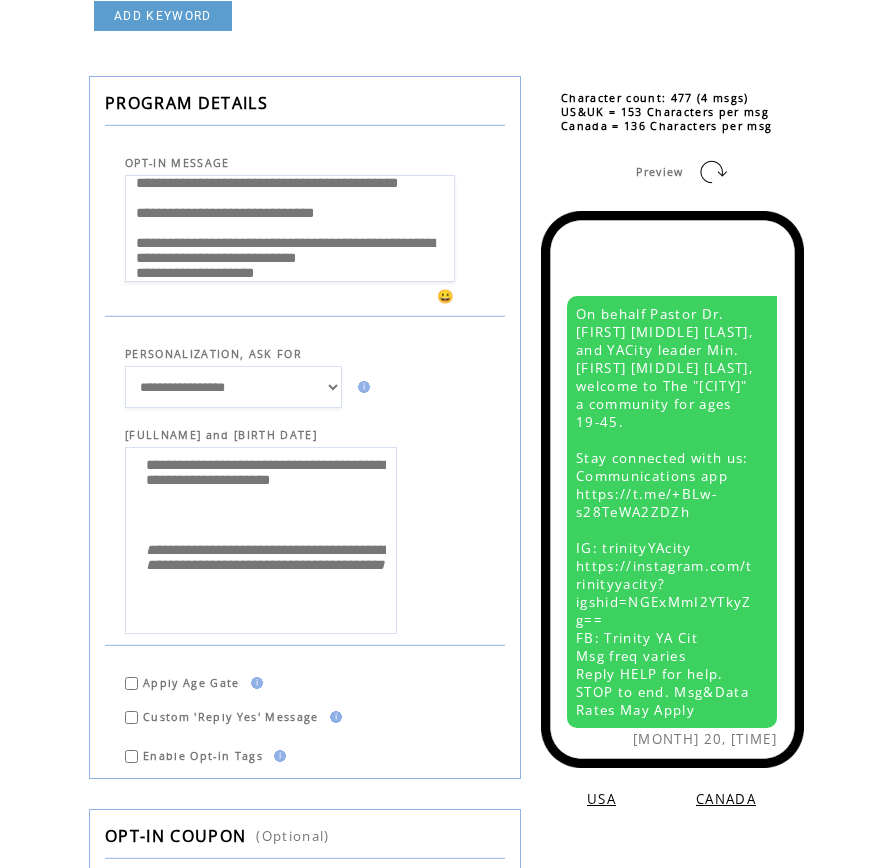 click on "**********" at bounding box center [290, 228] 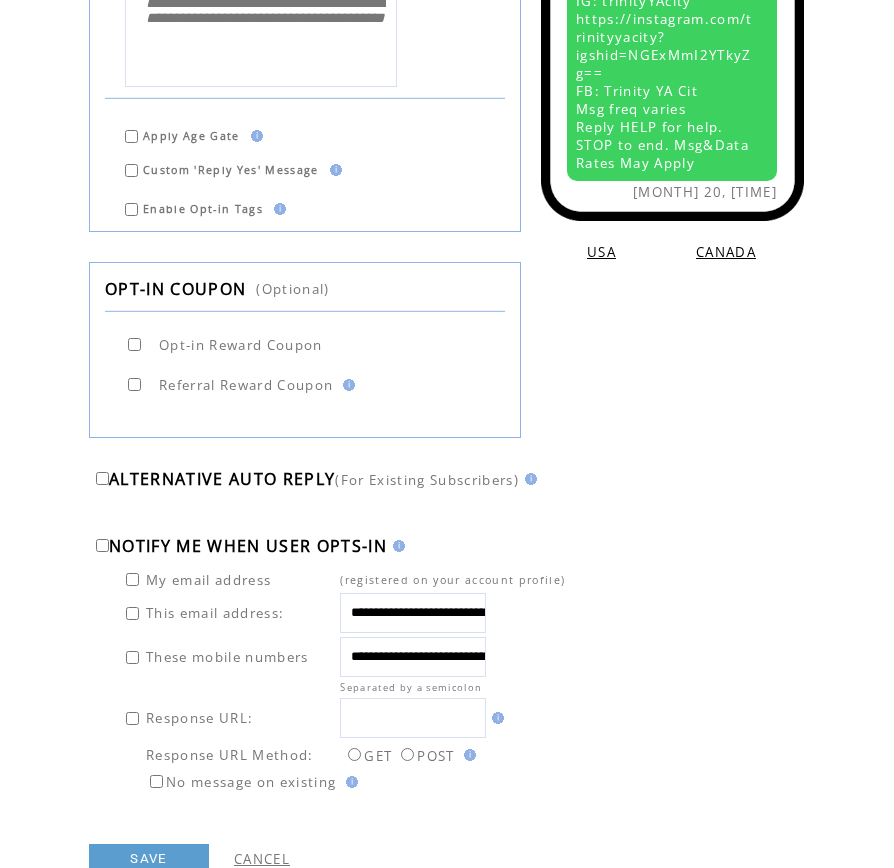 scroll, scrollTop: 1050, scrollLeft: 0, axis: vertical 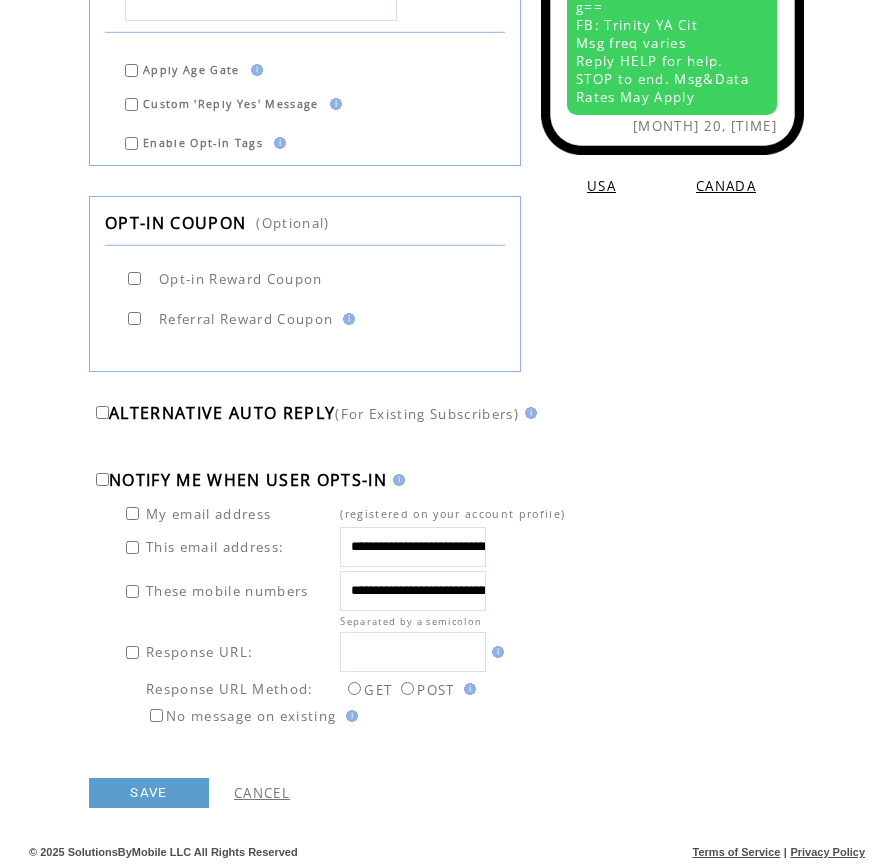 click on "SAVE" at bounding box center (149, 793) 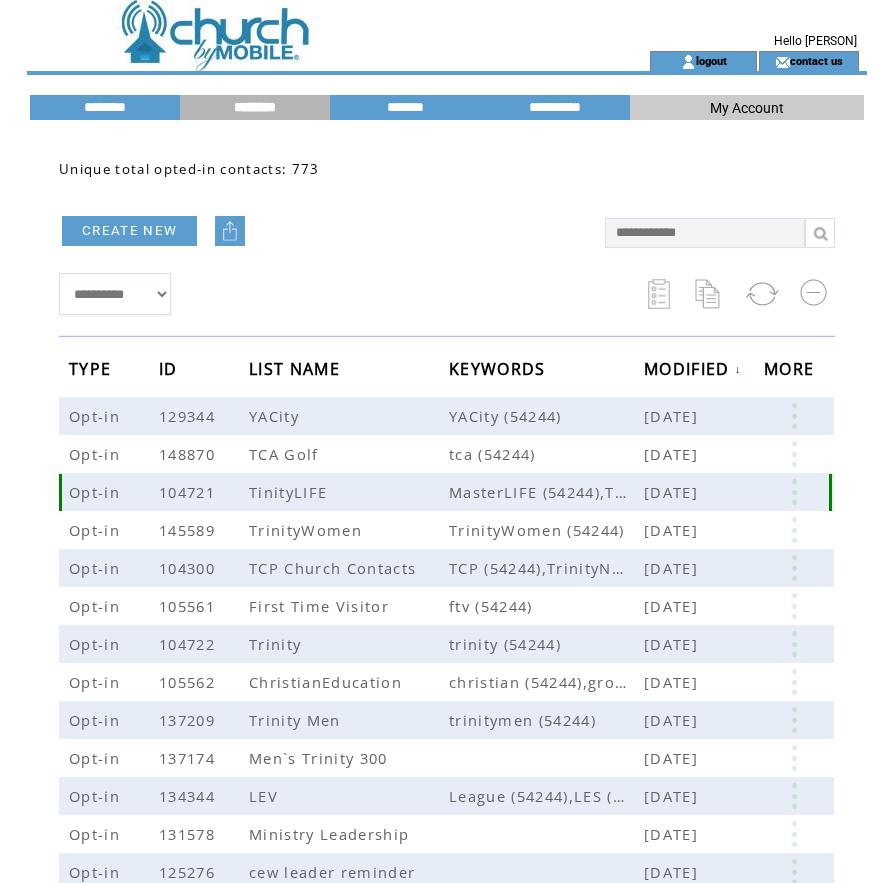 scroll, scrollTop: 0, scrollLeft: 0, axis: both 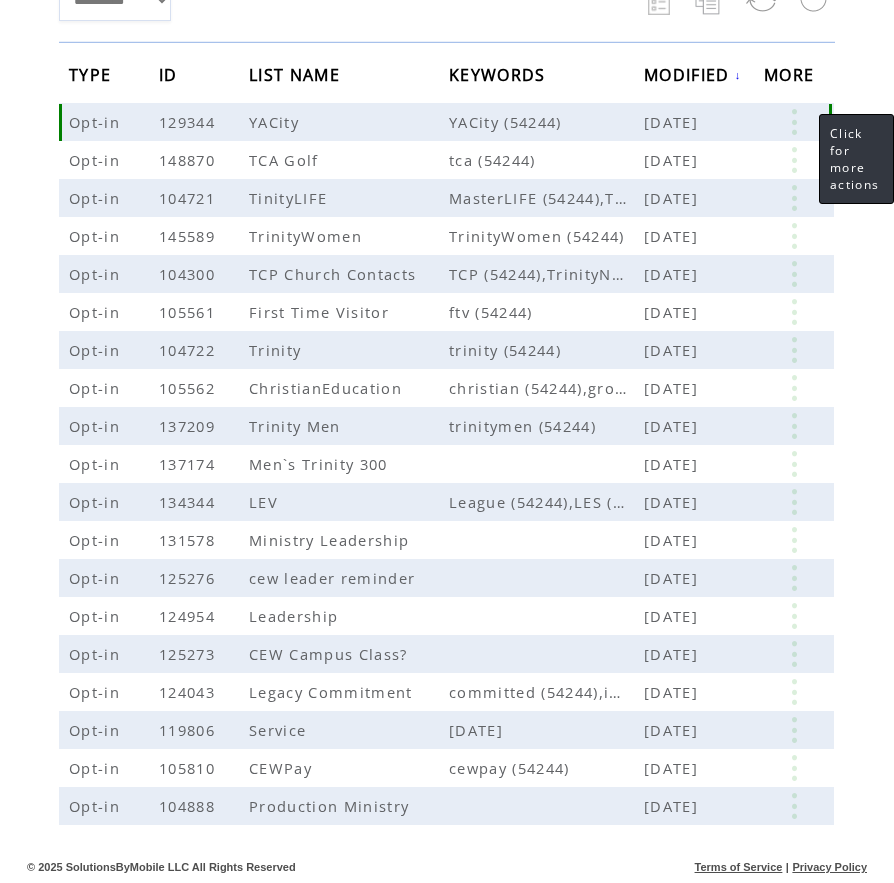 click at bounding box center [794, 122] 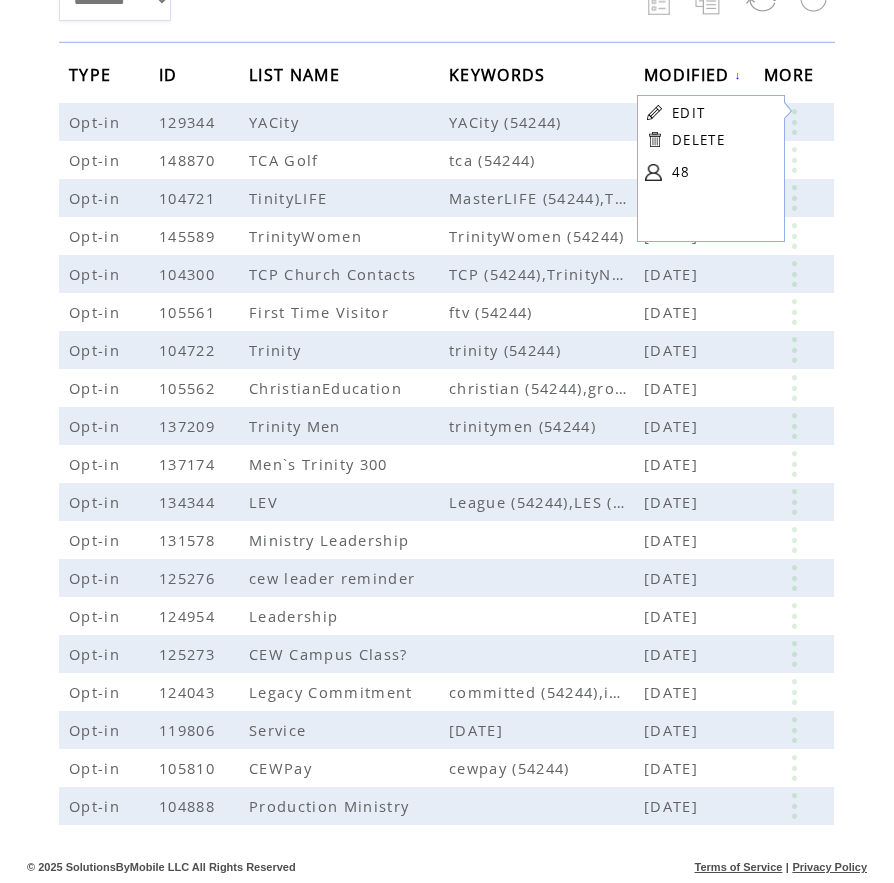 click on "EDIT" at bounding box center (722, 112) 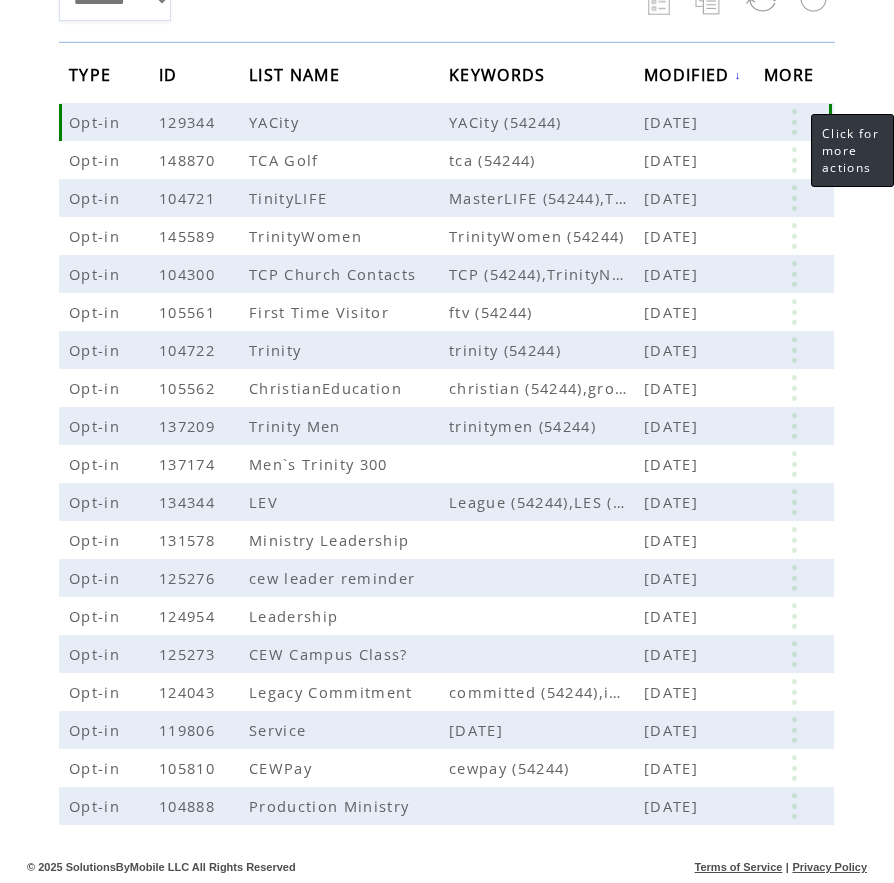 click at bounding box center (794, 122) 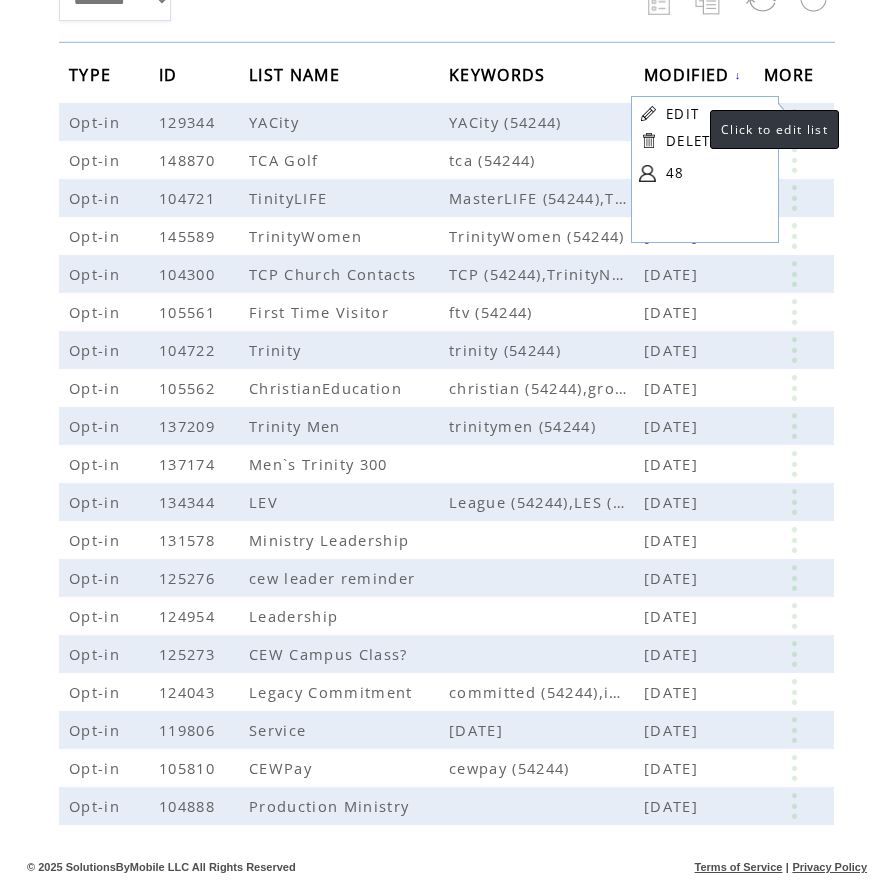 click on "EDIT" at bounding box center (682, 114) 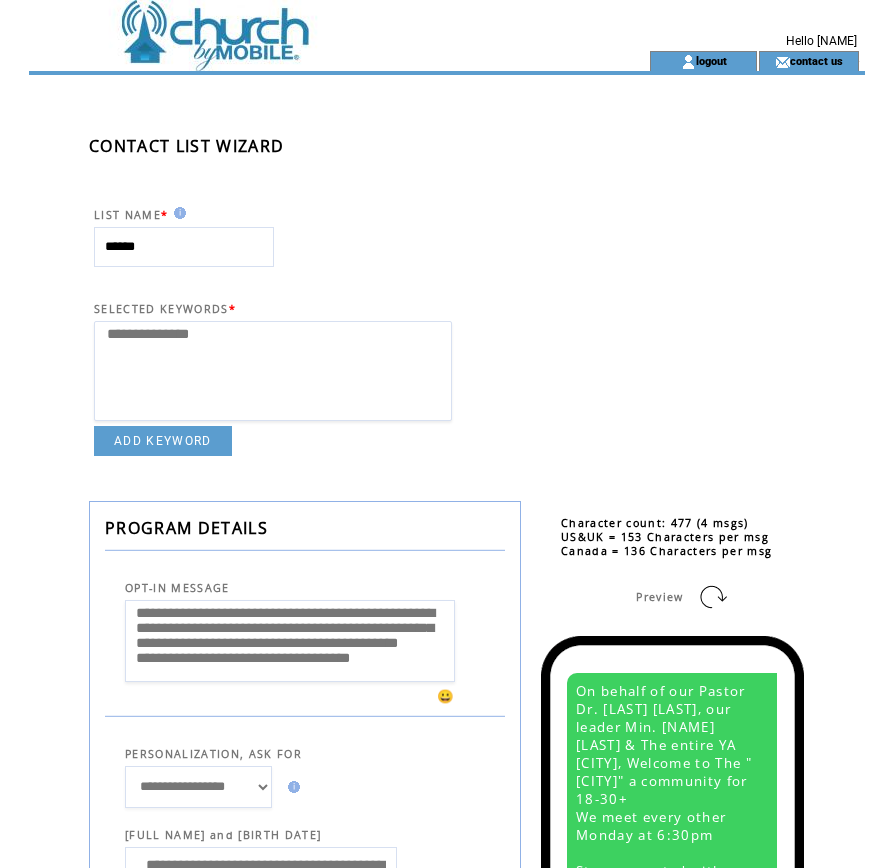 select 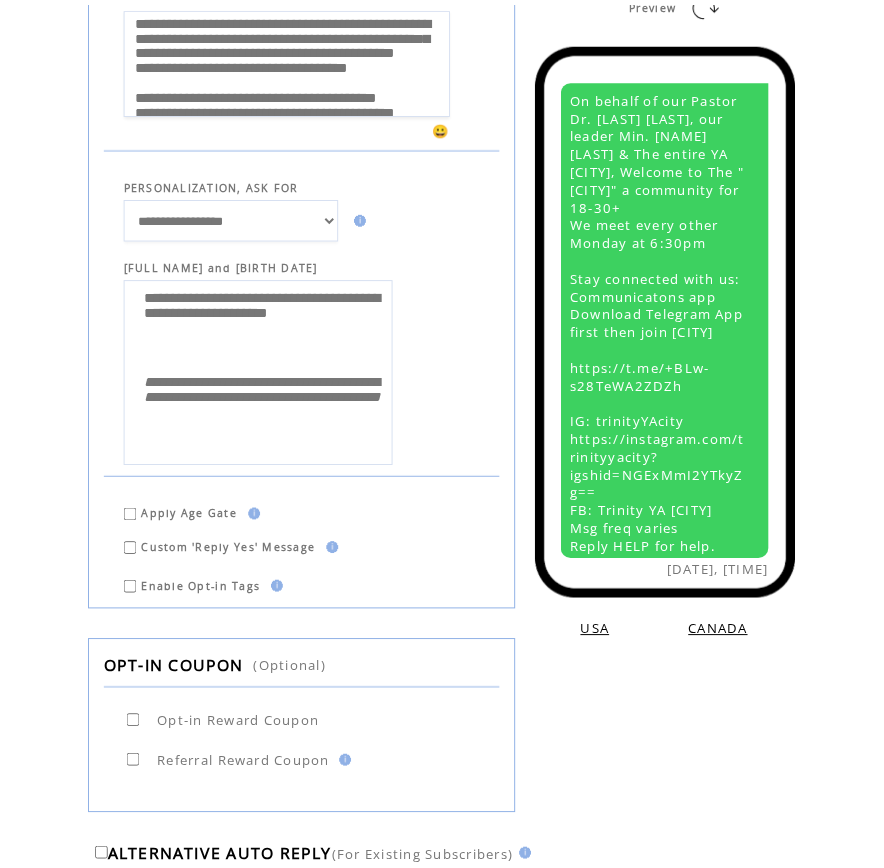 scroll, scrollTop: 597, scrollLeft: 0, axis: vertical 